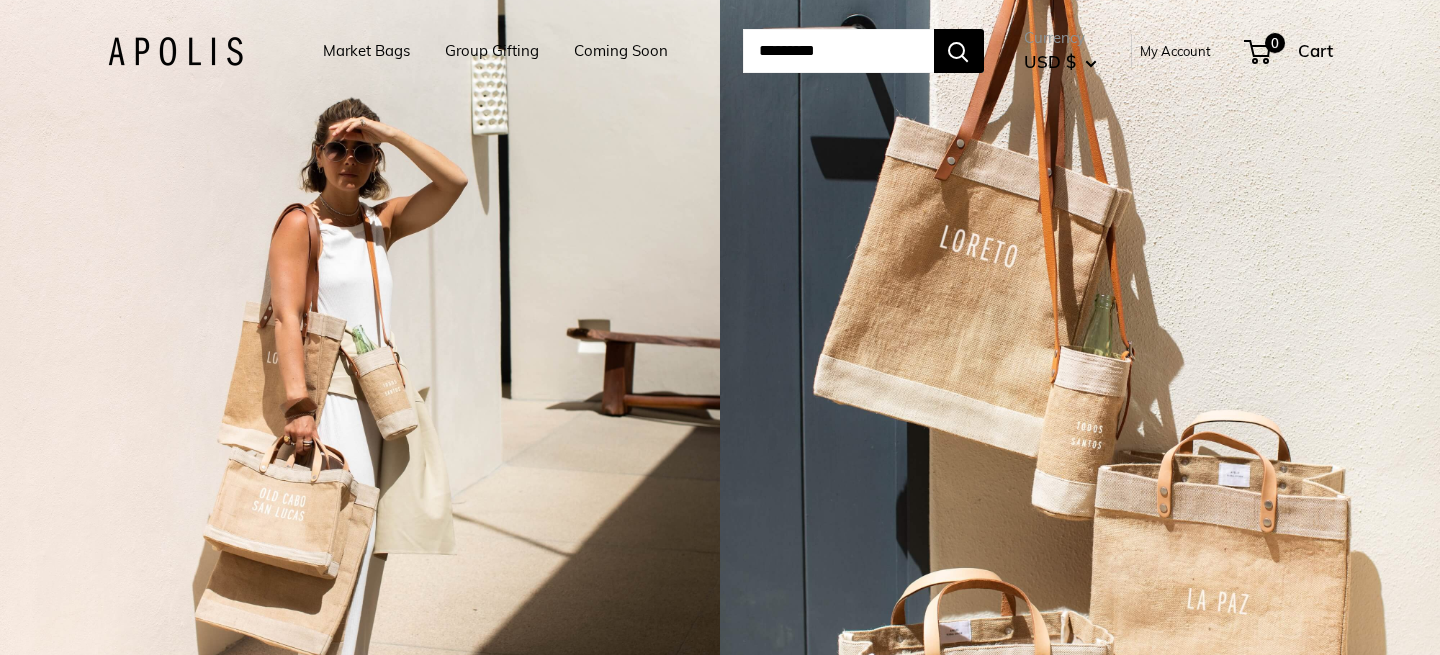scroll, scrollTop: 0, scrollLeft: 0, axis: both 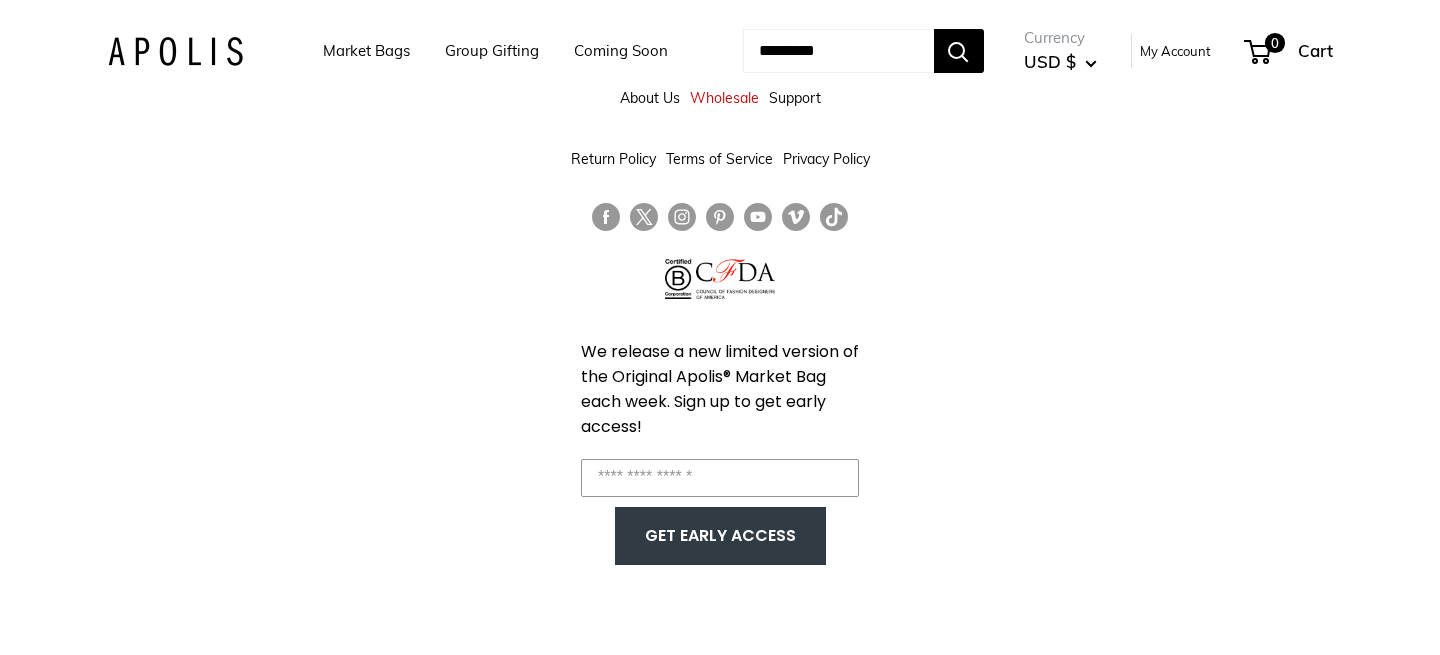 click on "Market Bags" at bounding box center (366, 51) 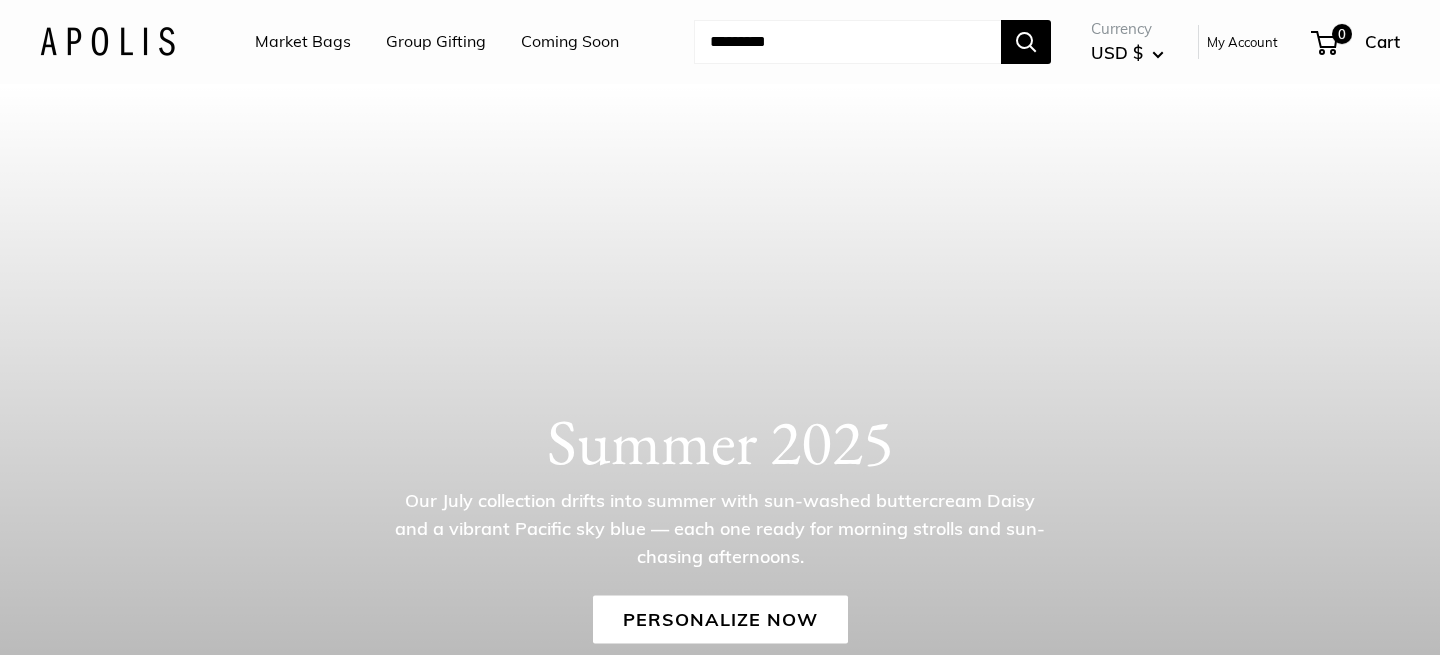 scroll, scrollTop: 0, scrollLeft: 0, axis: both 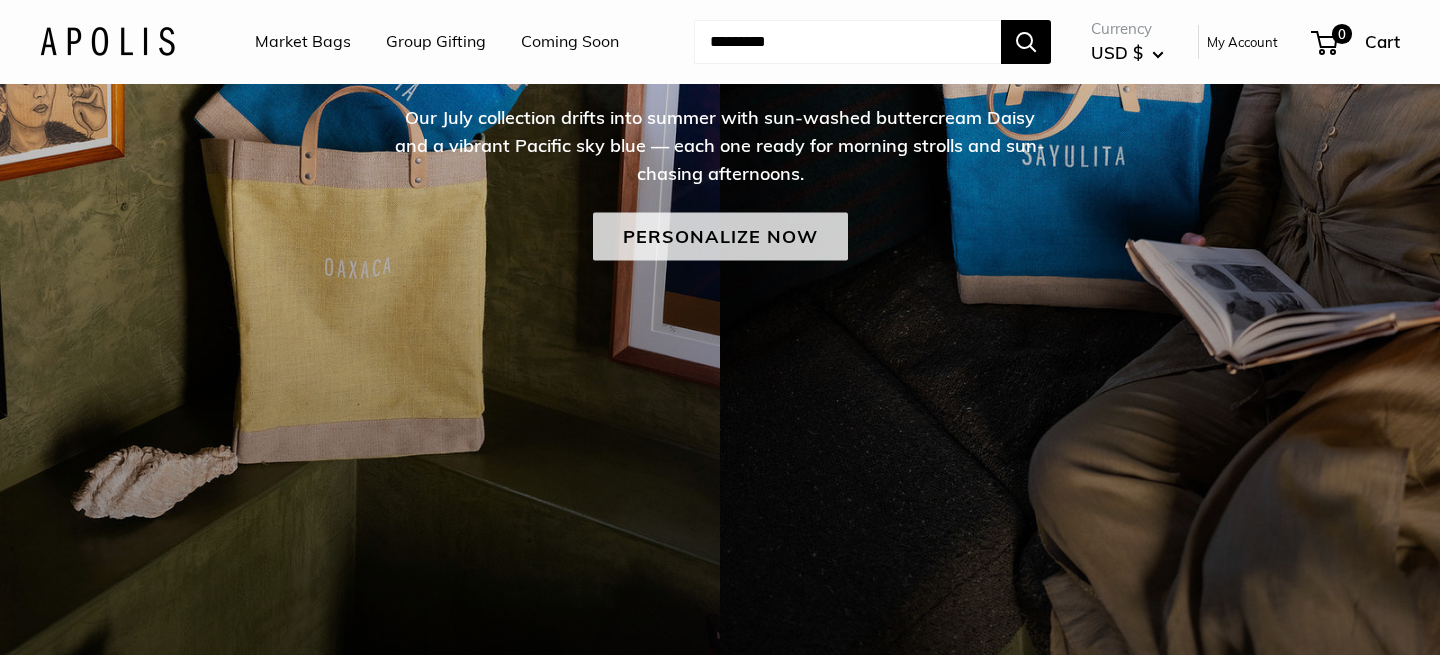click on "Personalize Now" at bounding box center [720, 236] 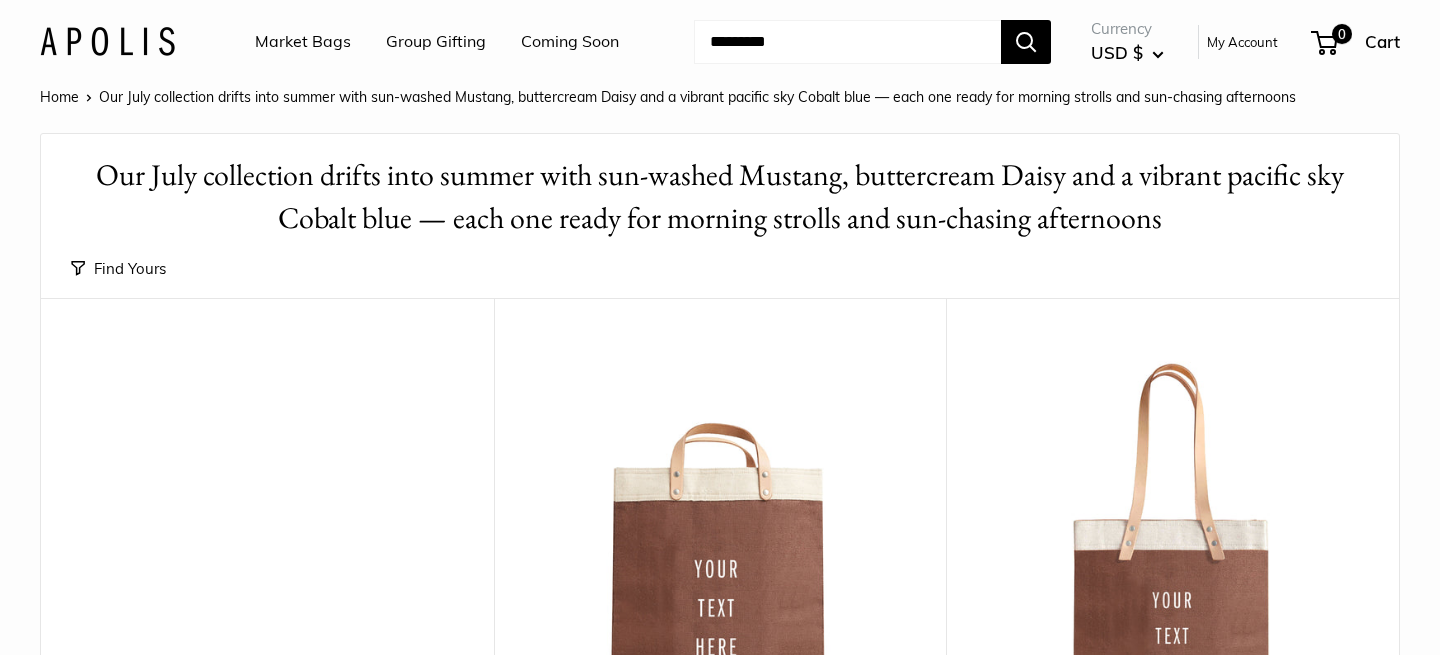 scroll, scrollTop: 0, scrollLeft: 0, axis: both 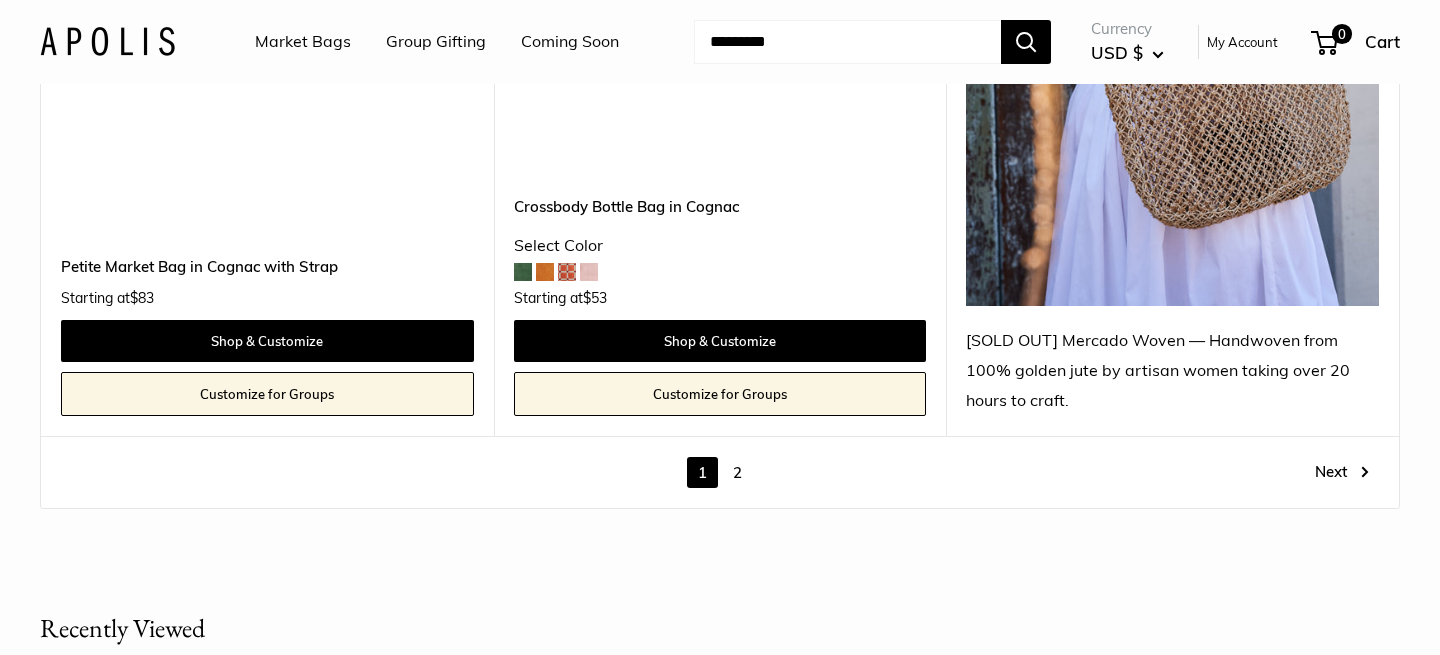 click on "2" at bounding box center (737, 472) 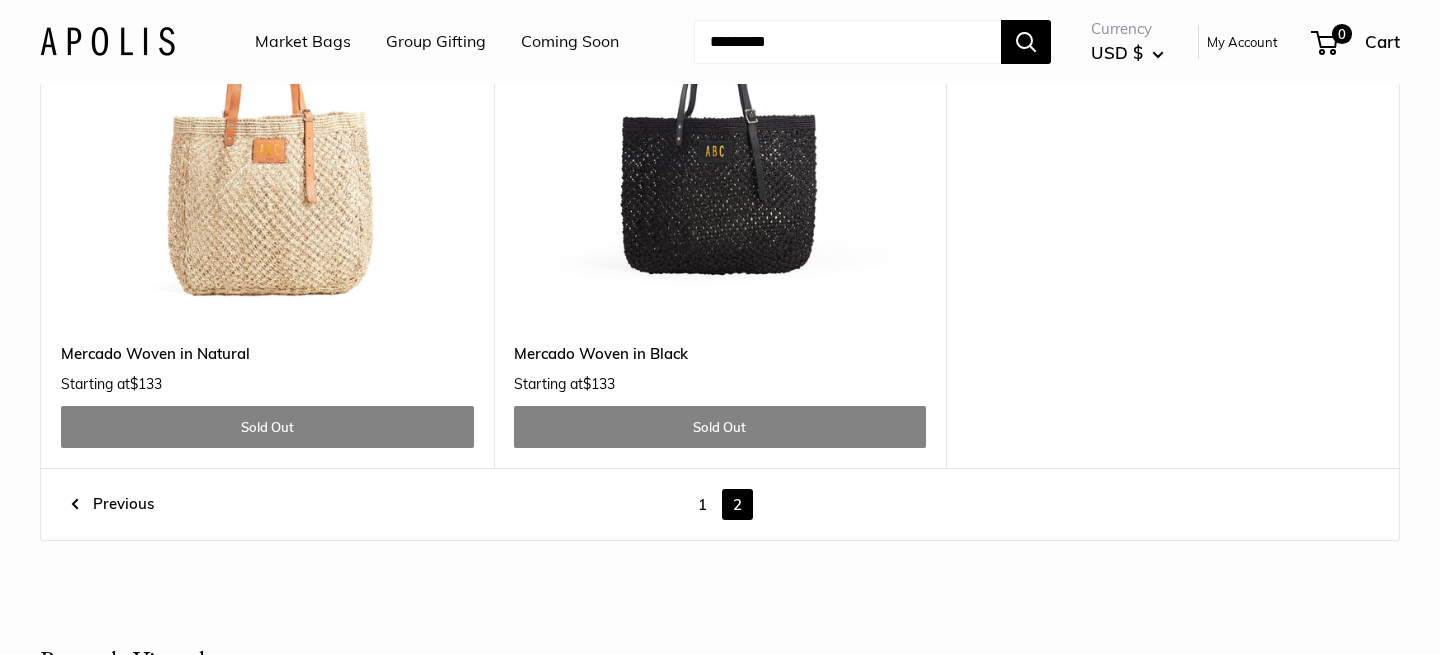 scroll, scrollTop: 437, scrollLeft: 0, axis: vertical 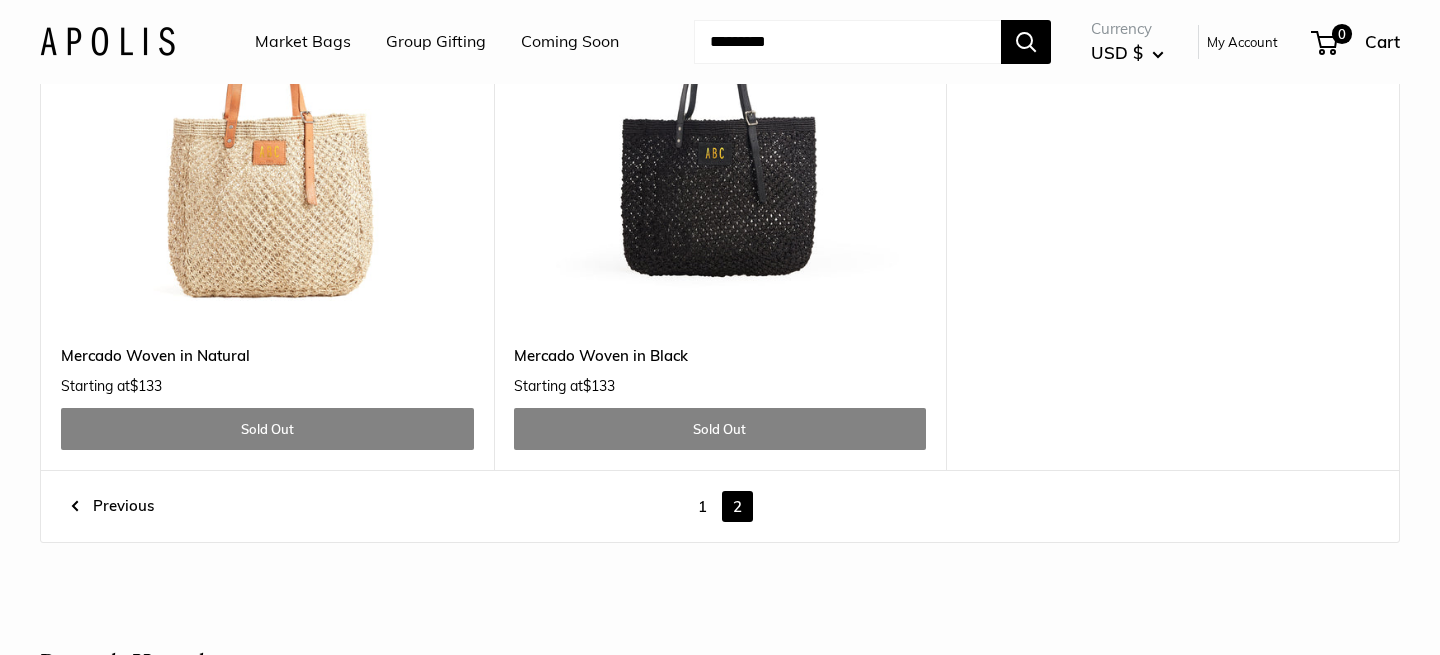 click at bounding box center [0, 0] 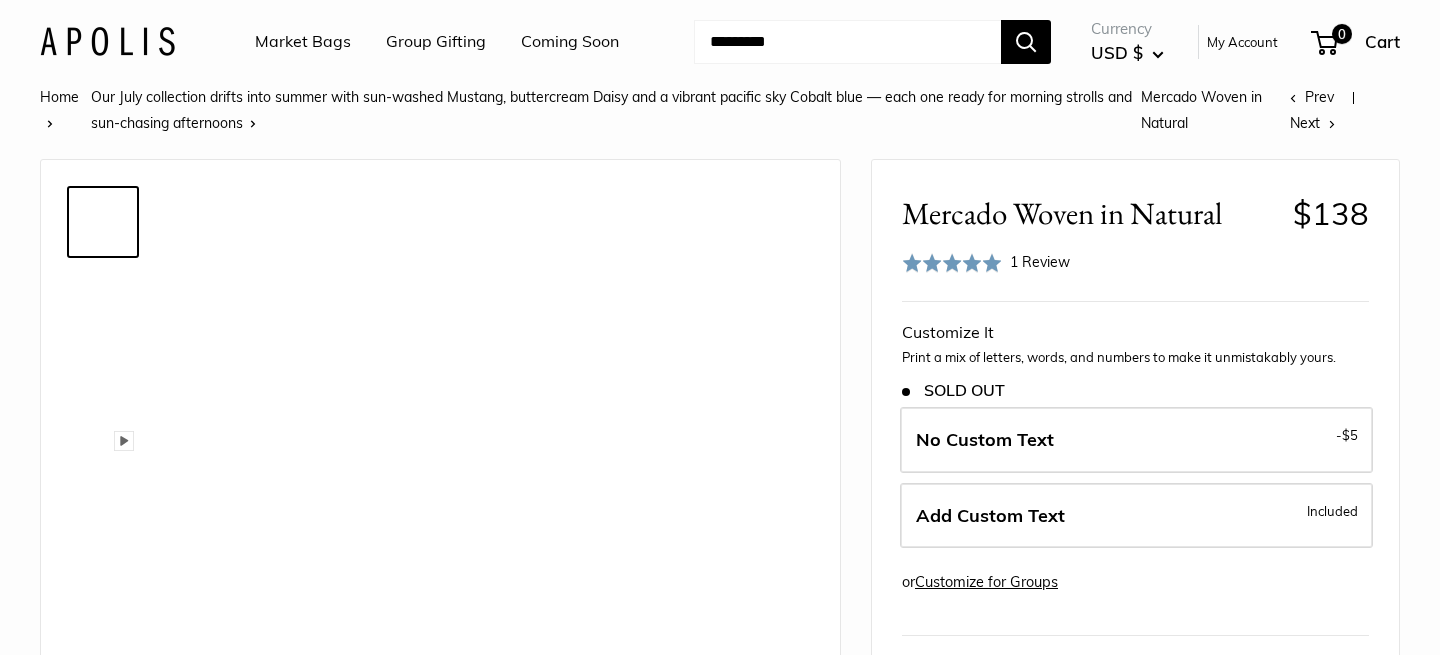 scroll, scrollTop: 0, scrollLeft: 0, axis: both 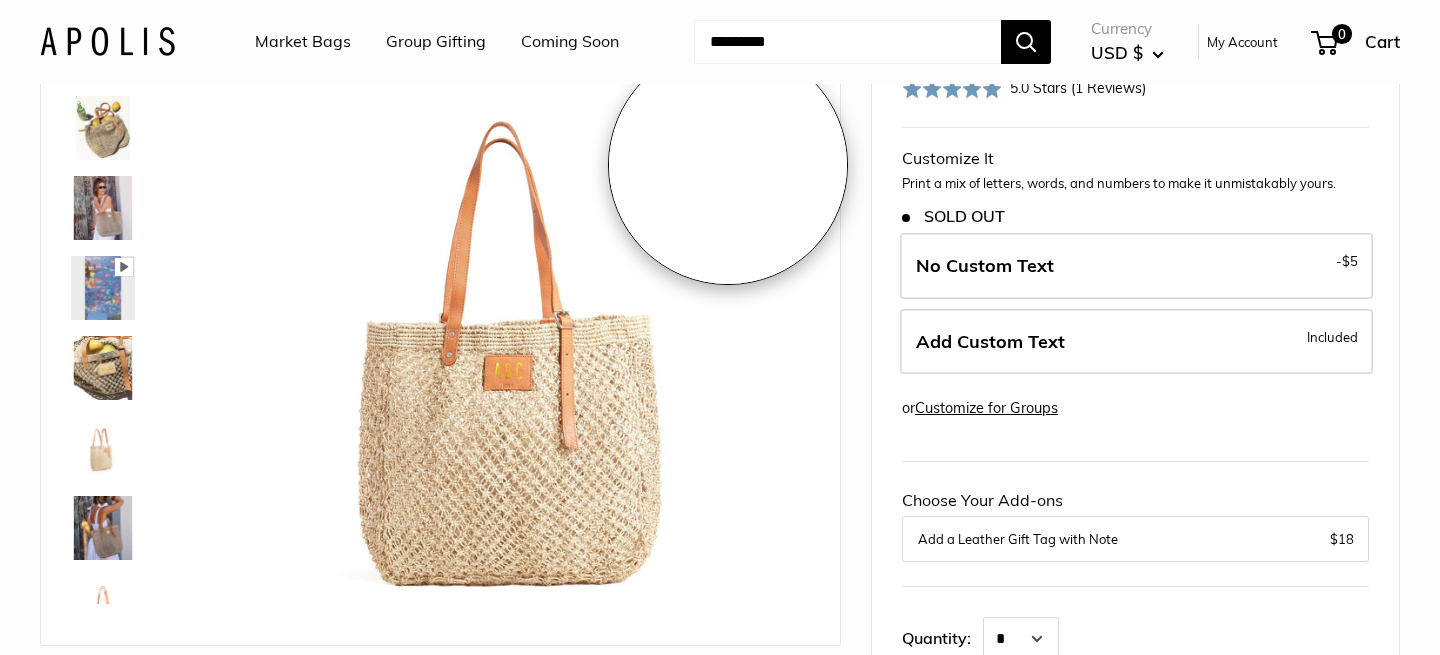 click at bounding box center (505, 320) 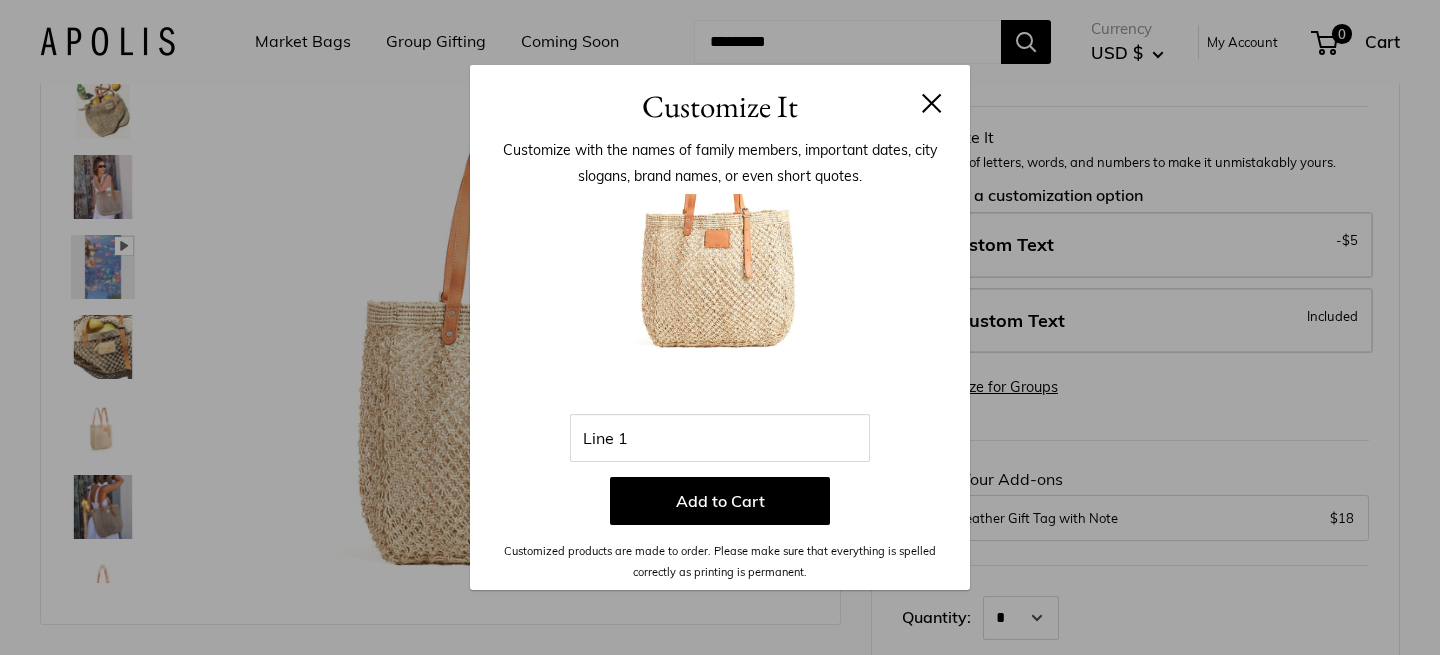 click at bounding box center (932, 103) 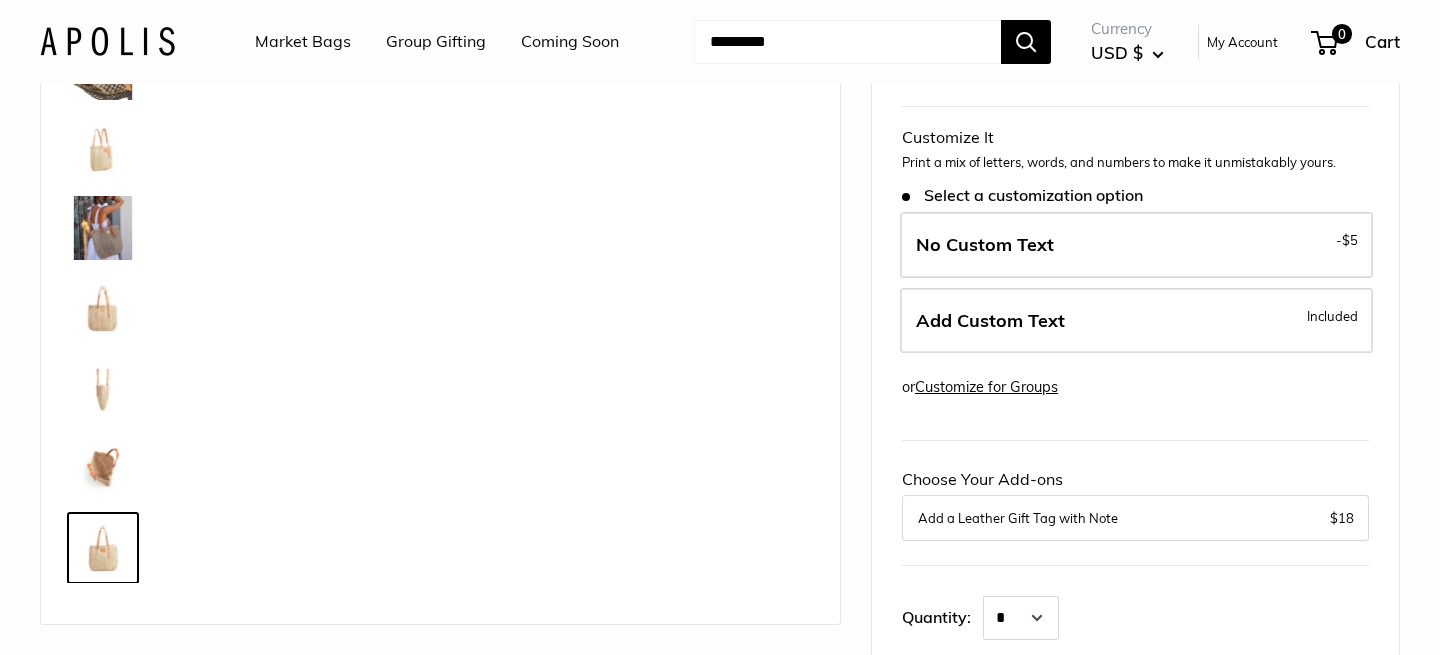 scroll, scrollTop: 288, scrollLeft: 0, axis: vertical 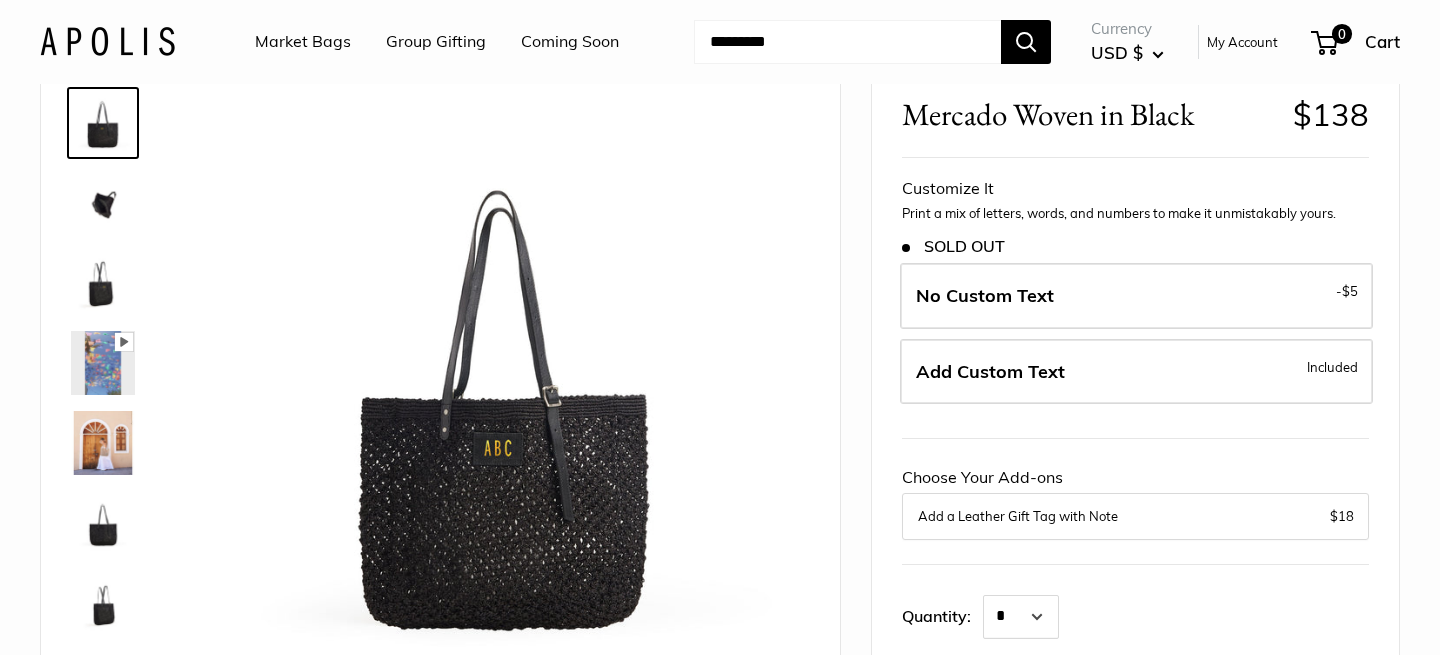 click on "Market Bags" at bounding box center [303, 42] 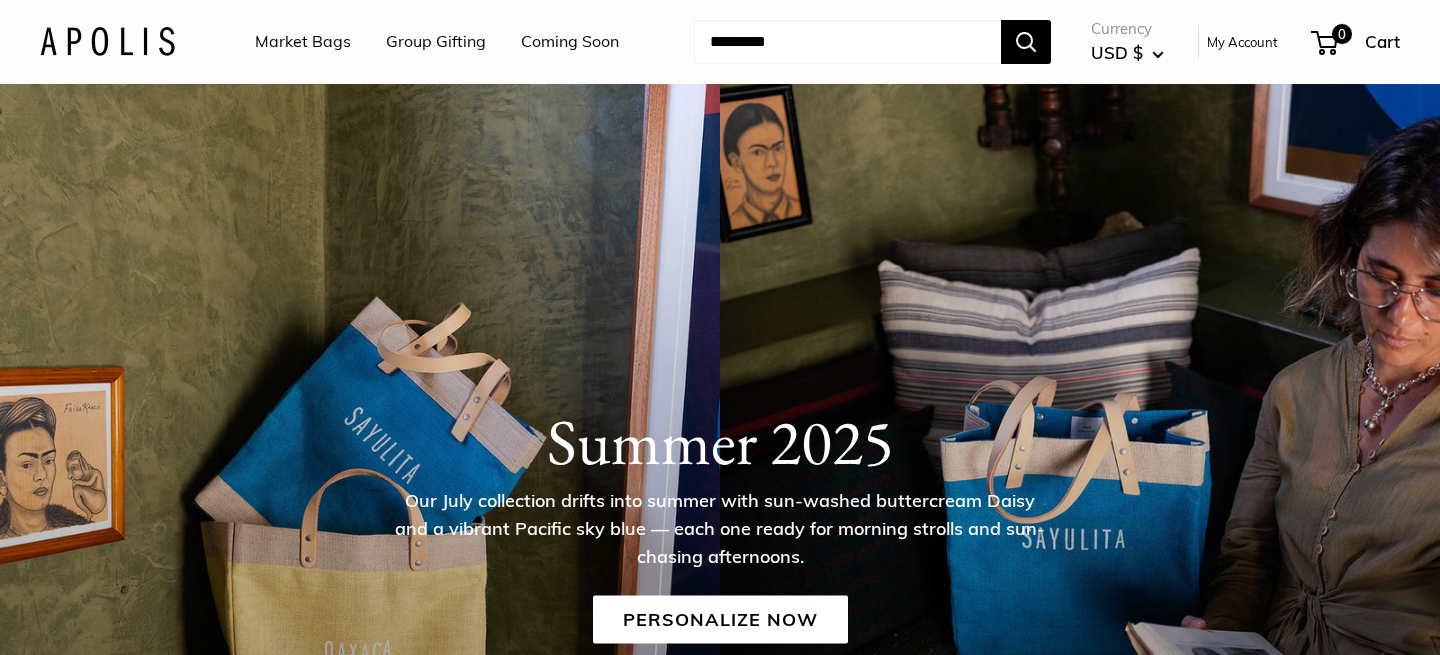 scroll, scrollTop: 0, scrollLeft: 0, axis: both 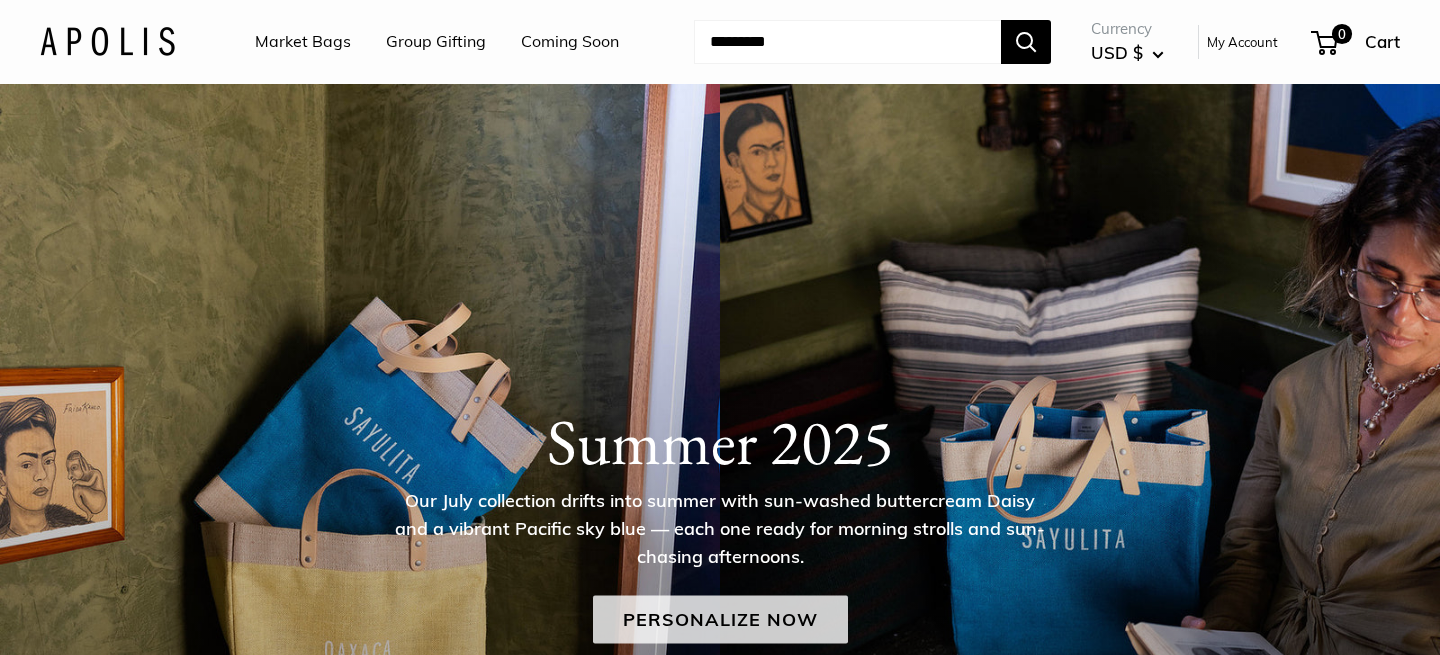 click on "Personalize Now" at bounding box center (720, 619) 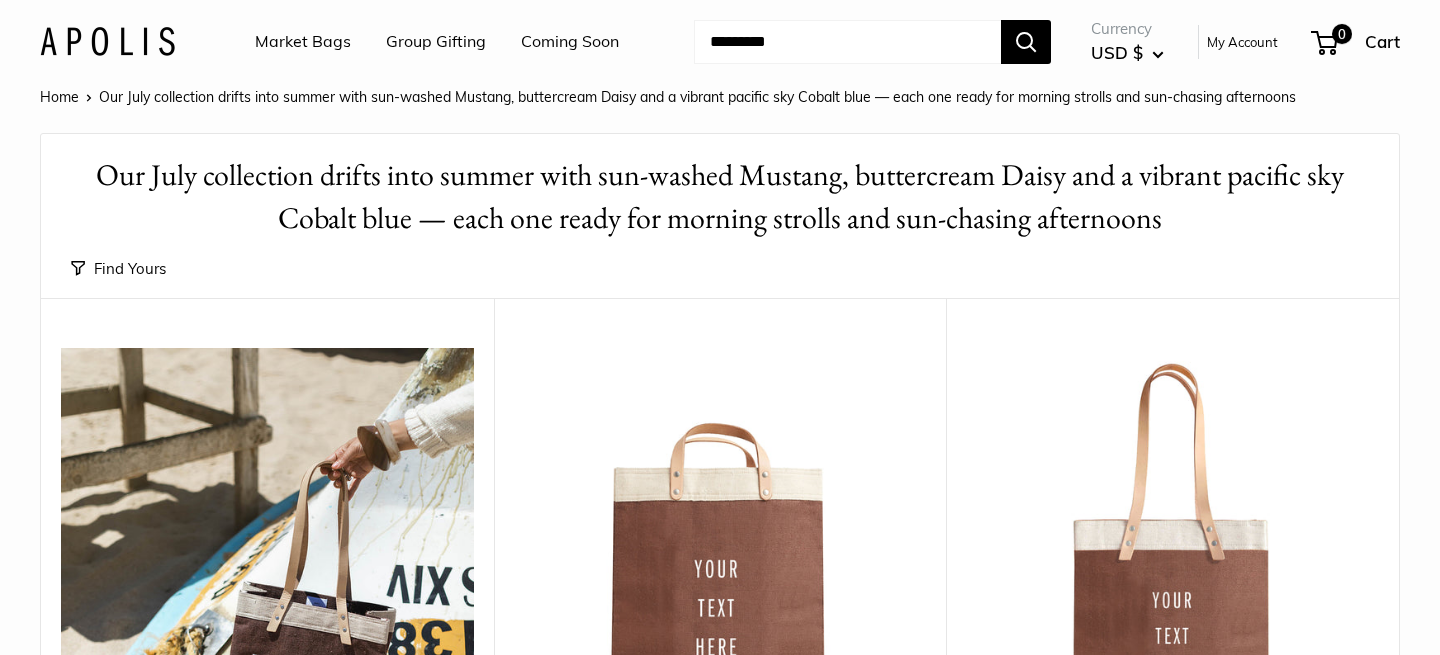 scroll, scrollTop: 0, scrollLeft: 0, axis: both 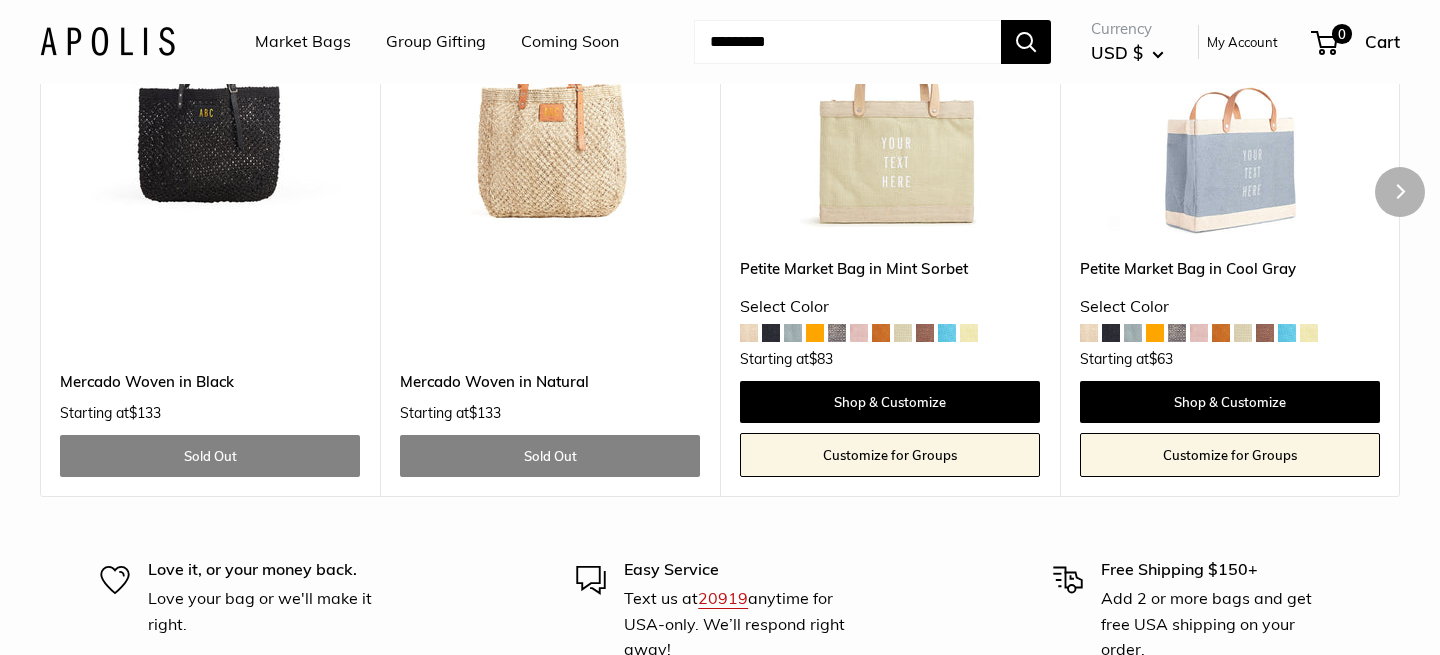 click at bounding box center (0, 0) 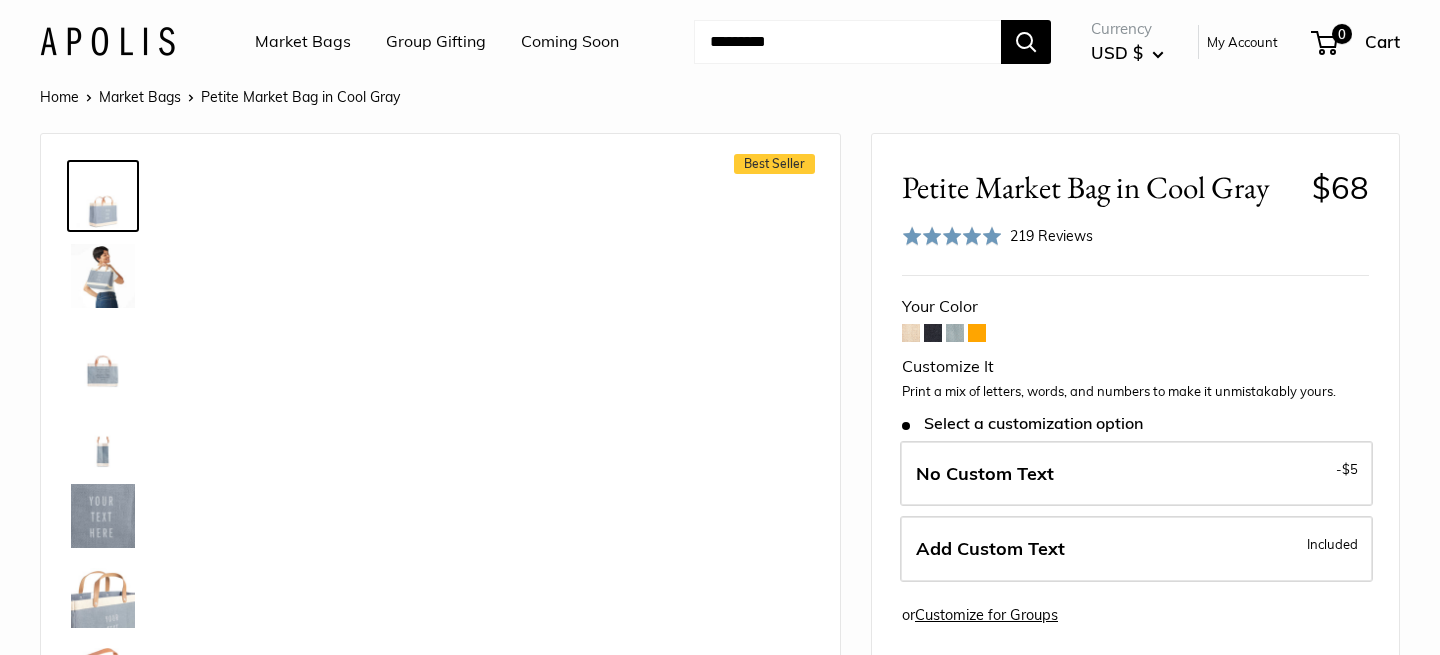 scroll, scrollTop: 0, scrollLeft: 0, axis: both 